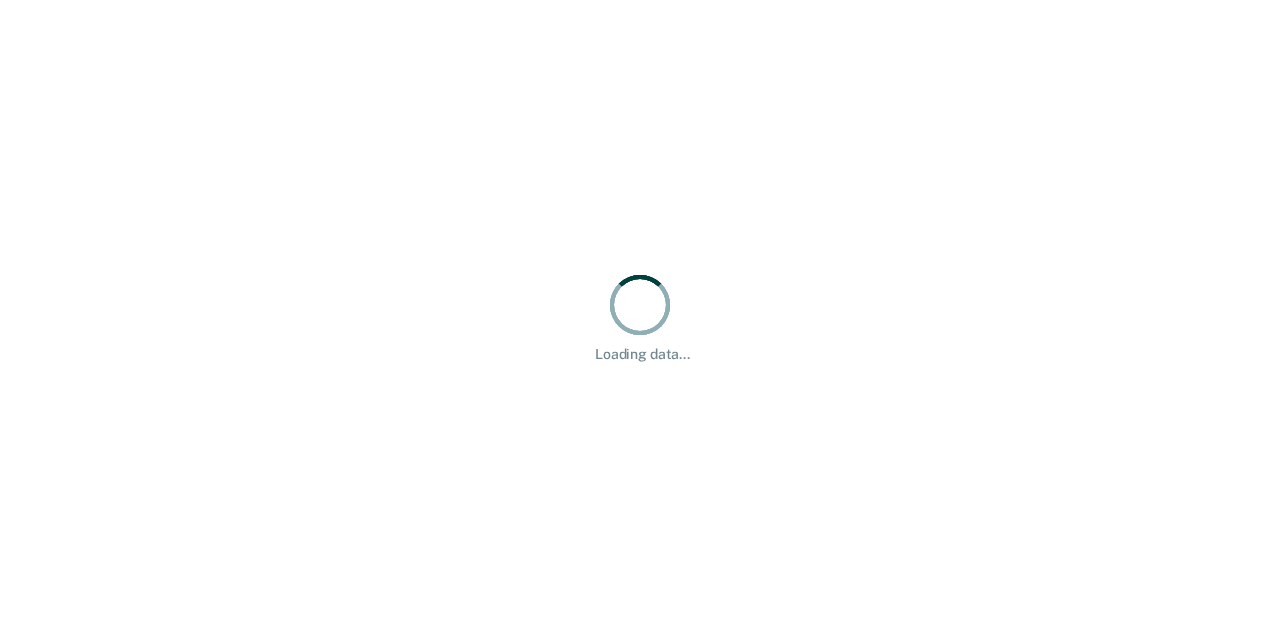 scroll, scrollTop: 0, scrollLeft: 0, axis: both 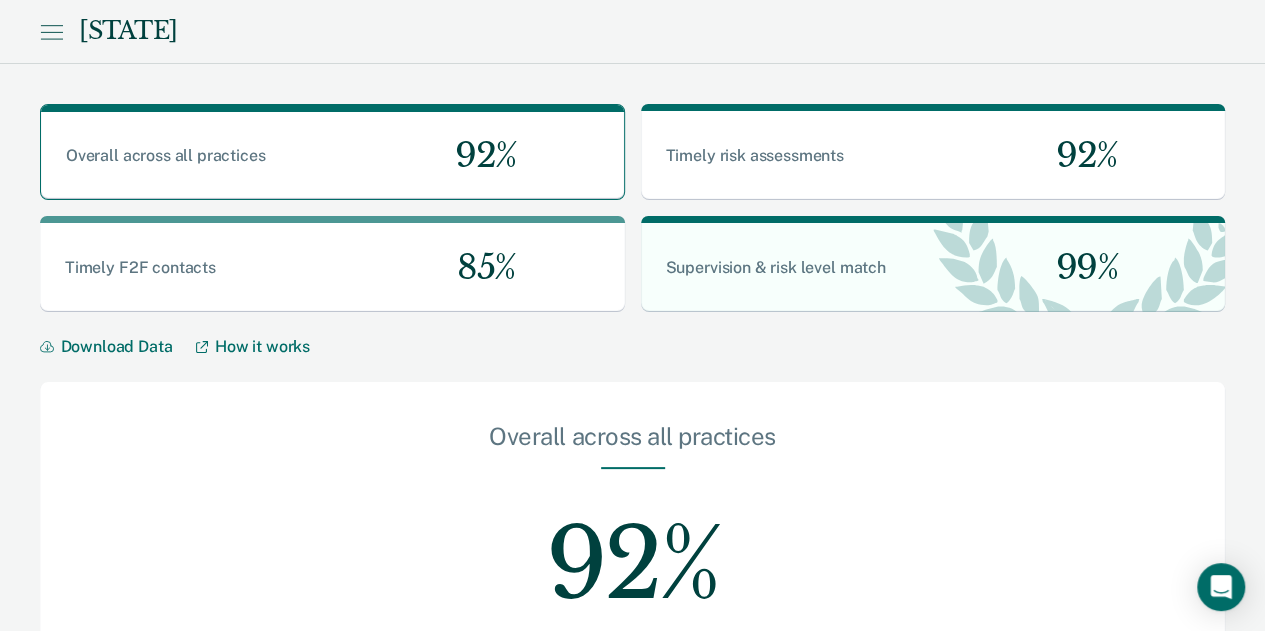 click on "[STATE]" at bounding box center [632, 32] 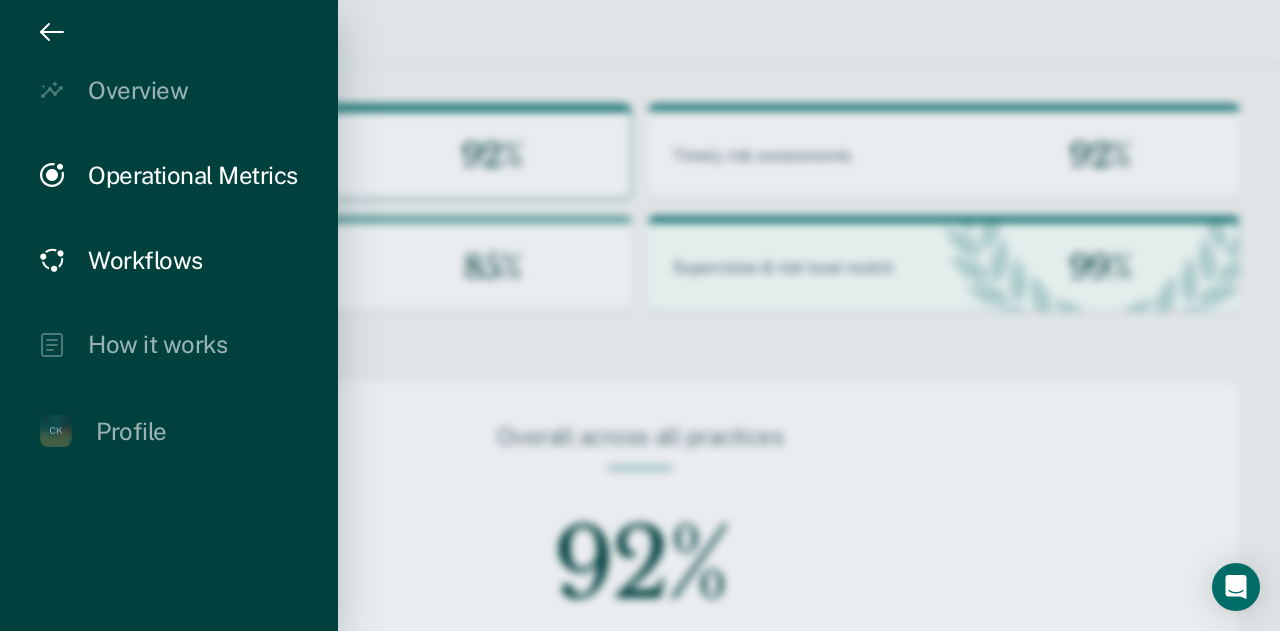 click on "Workflows" at bounding box center [145, 260] 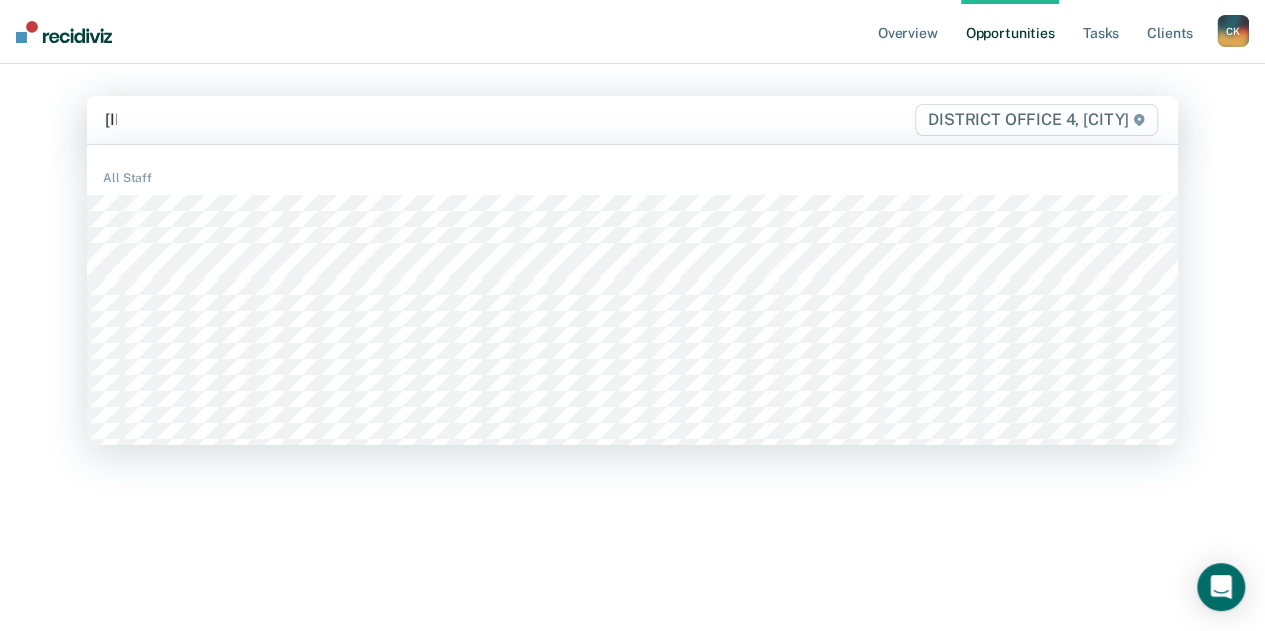 type on "[LAST]" 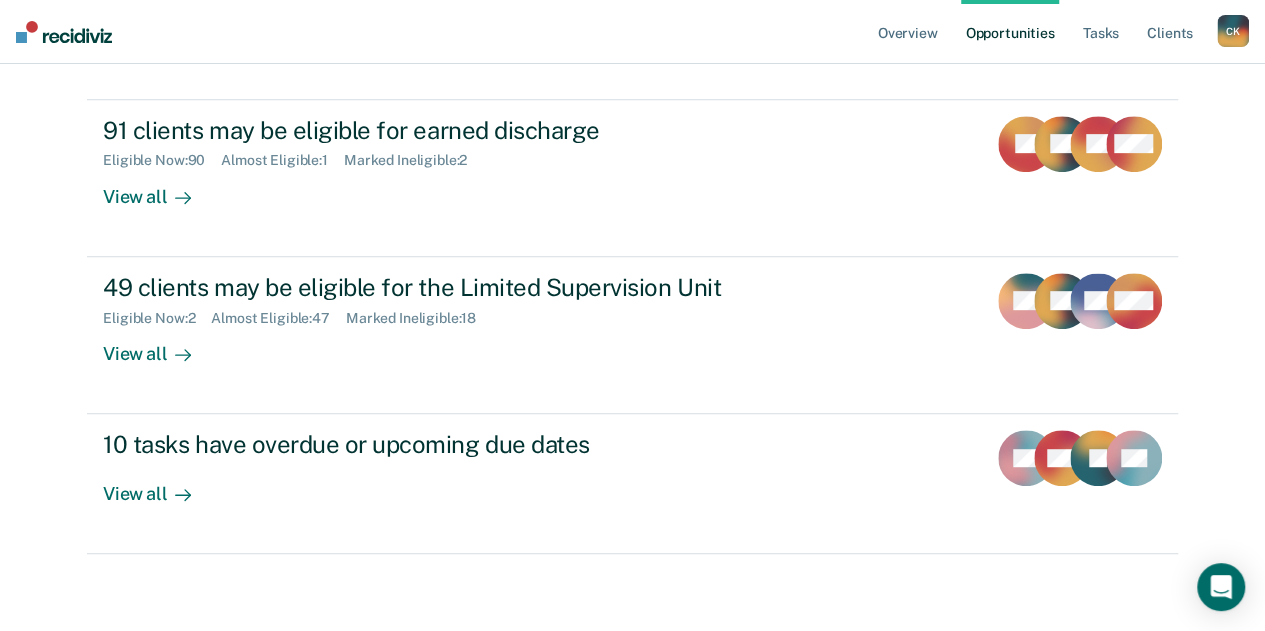 scroll, scrollTop: 0, scrollLeft: 0, axis: both 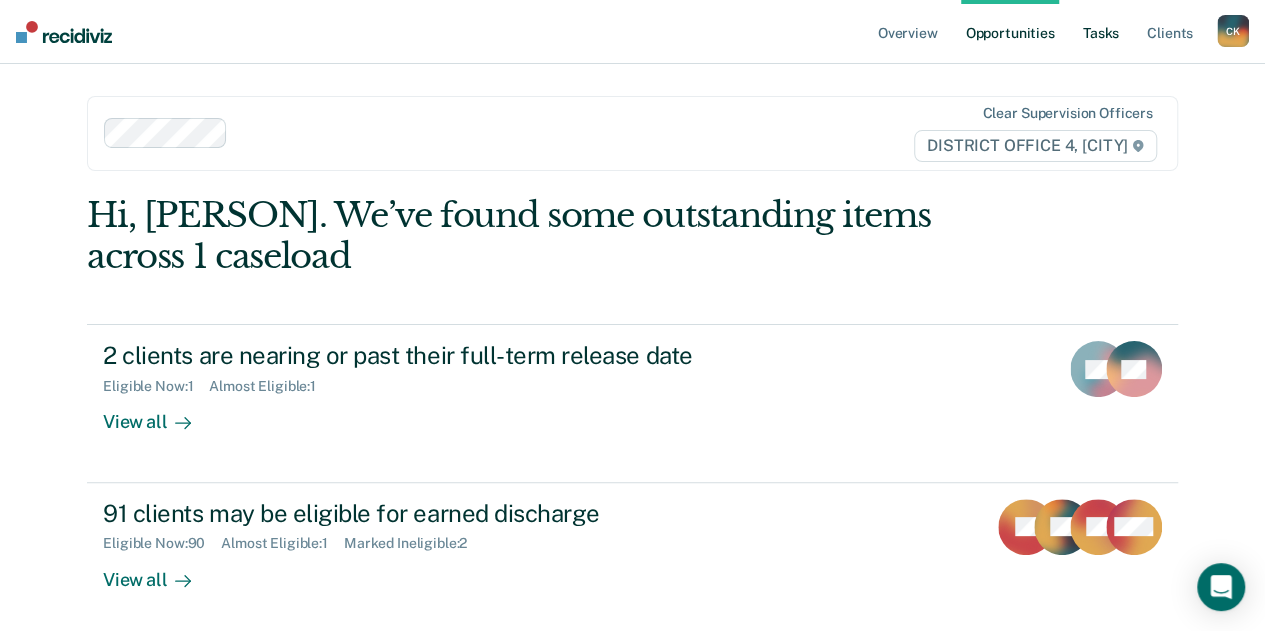 click on "Tasks" at bounding box center [1101, 32] 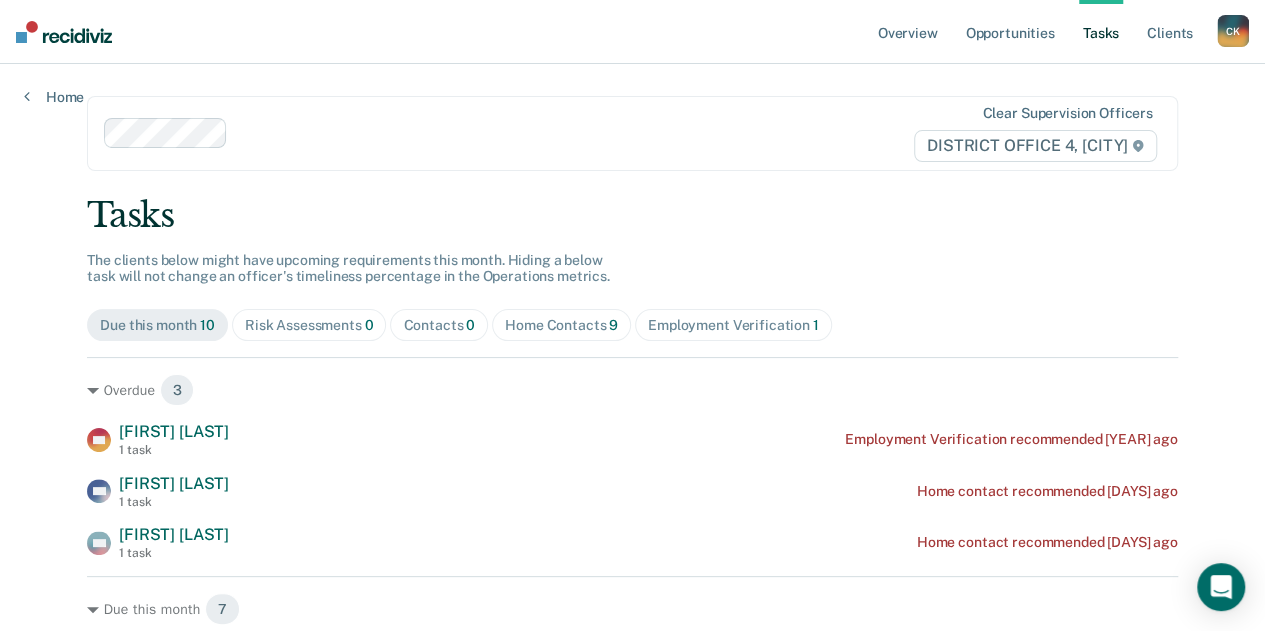 click on "Home Contacts 9" at bounding box center [309, 325] 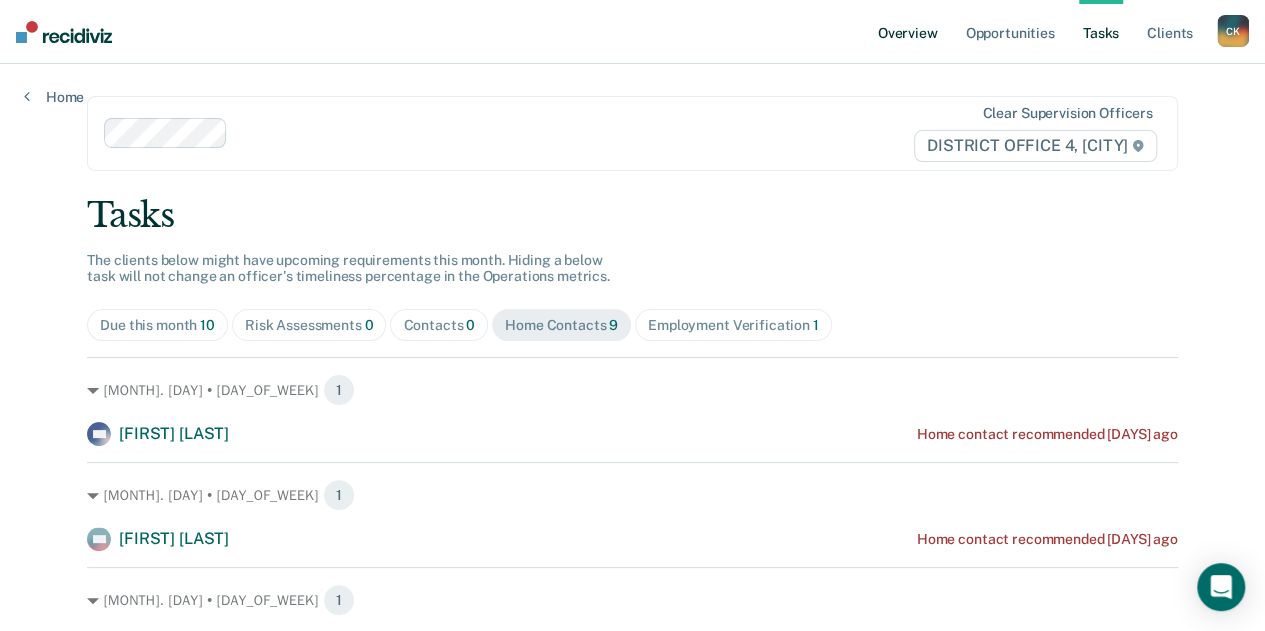 click on "Overview" at bounding box center (908, 32) 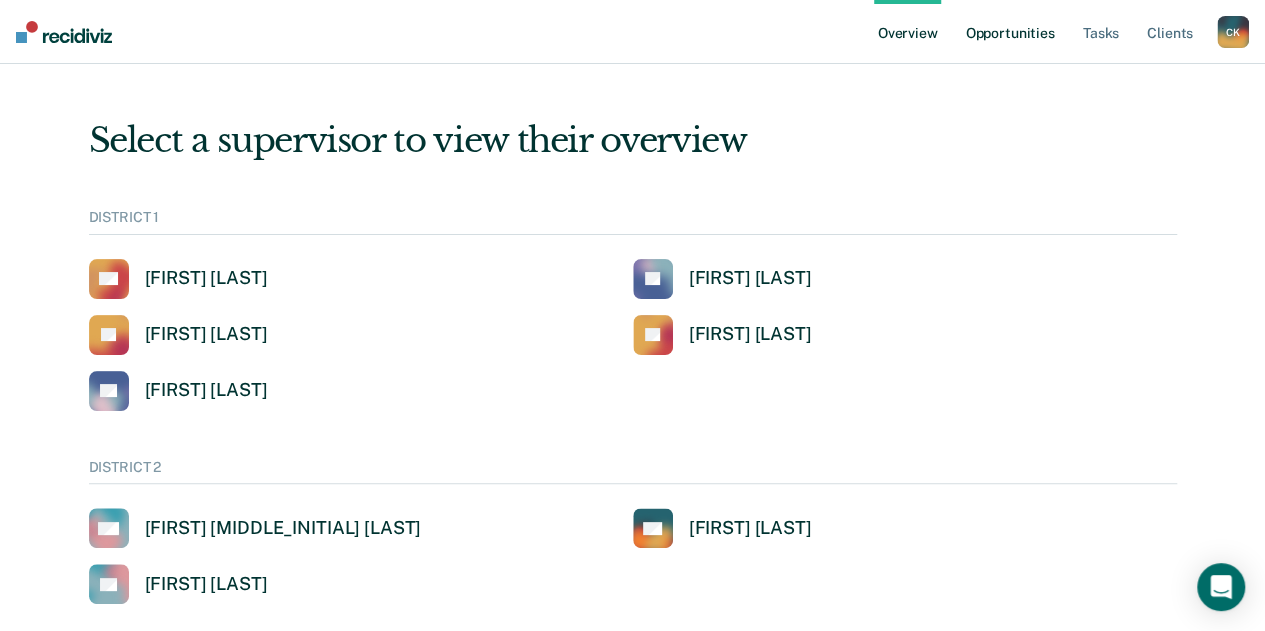 click on "Opportunities" at bounding box center (1009, 32) 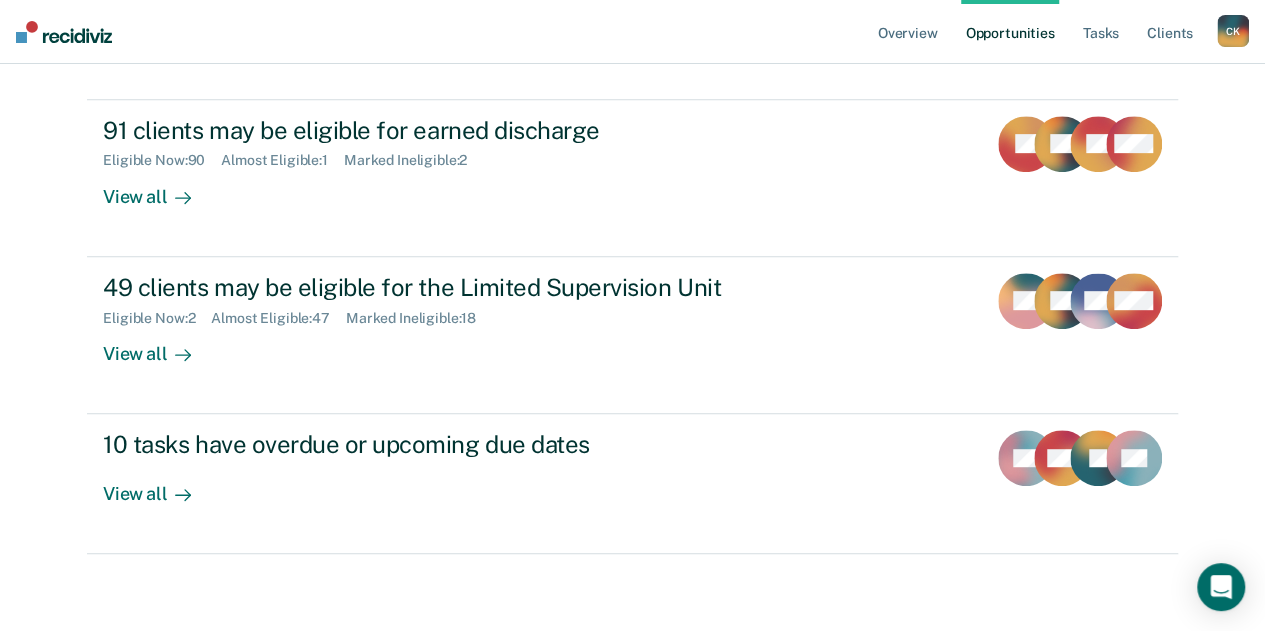 scroll, scrollTop: 0, scrollLeft: 0, axis: both 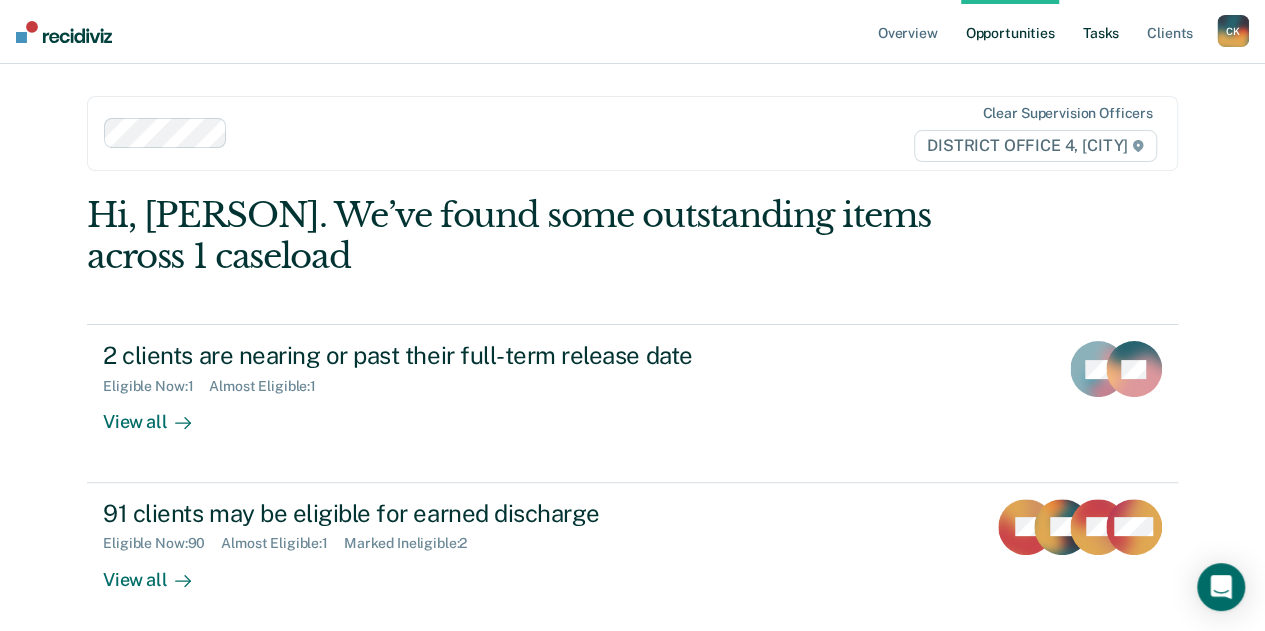 click on "Tasks" at bounding box center (1101, 32) 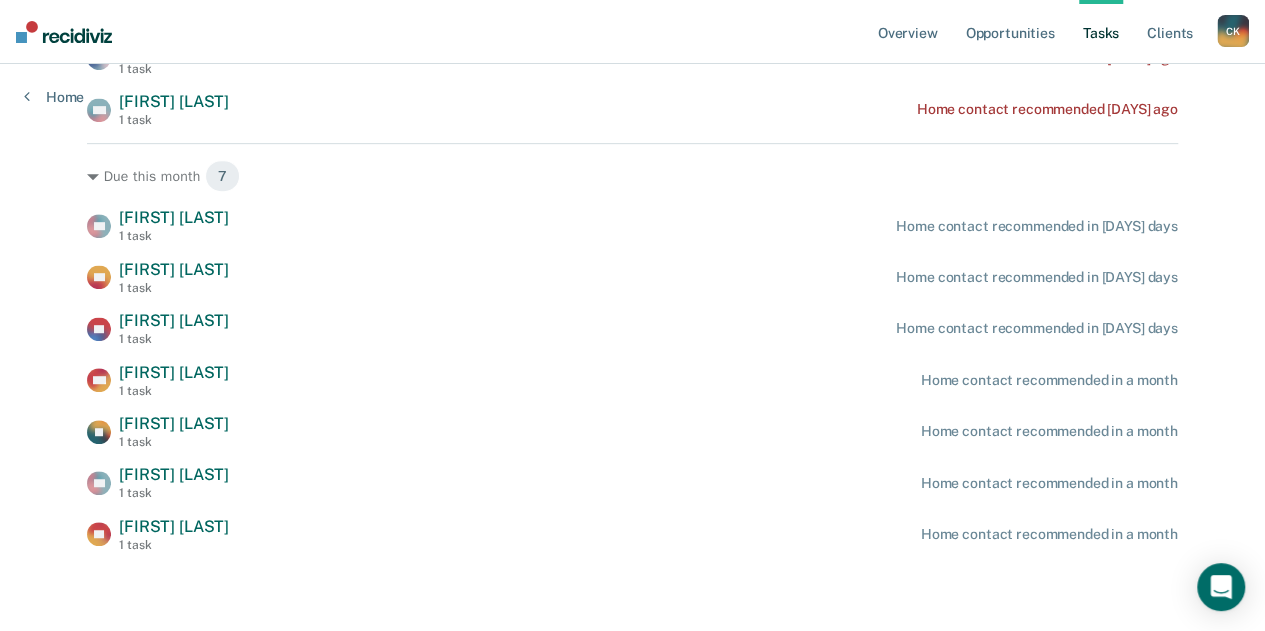 scroll, scrollTop: 0, scrollLeft: 0, axis: both 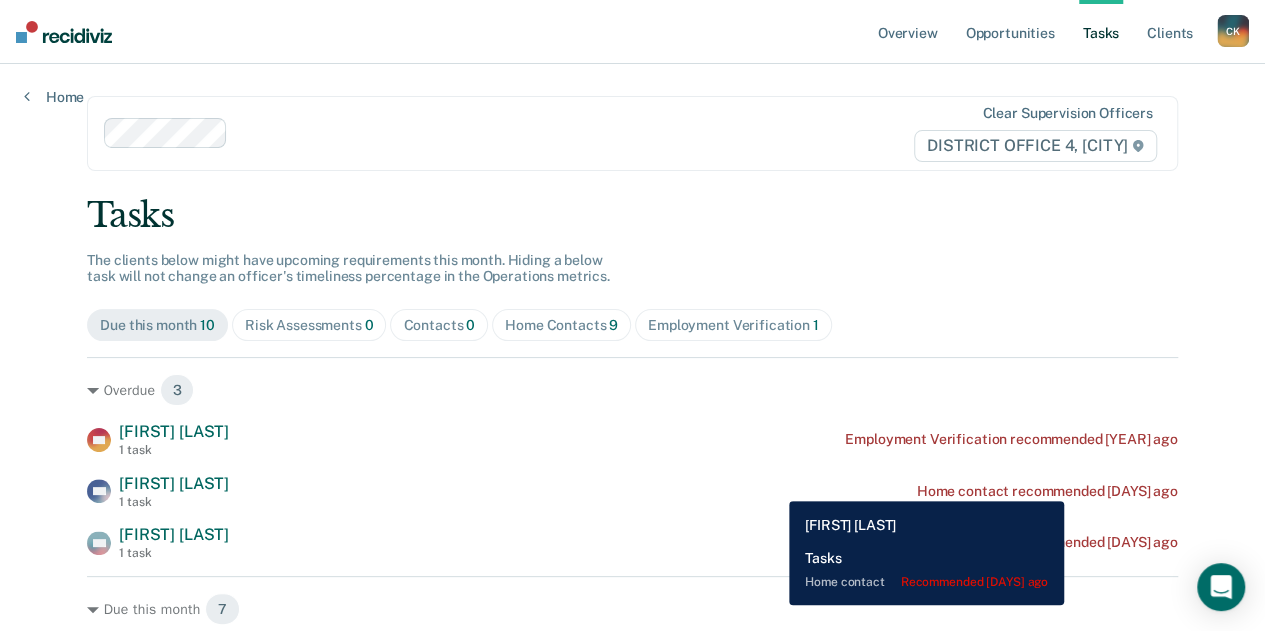 click on "[INITIALS] [FIRST] [LAST] 1 task Home contact recommended [DAYS] ago" at bounding box center [632, 439] 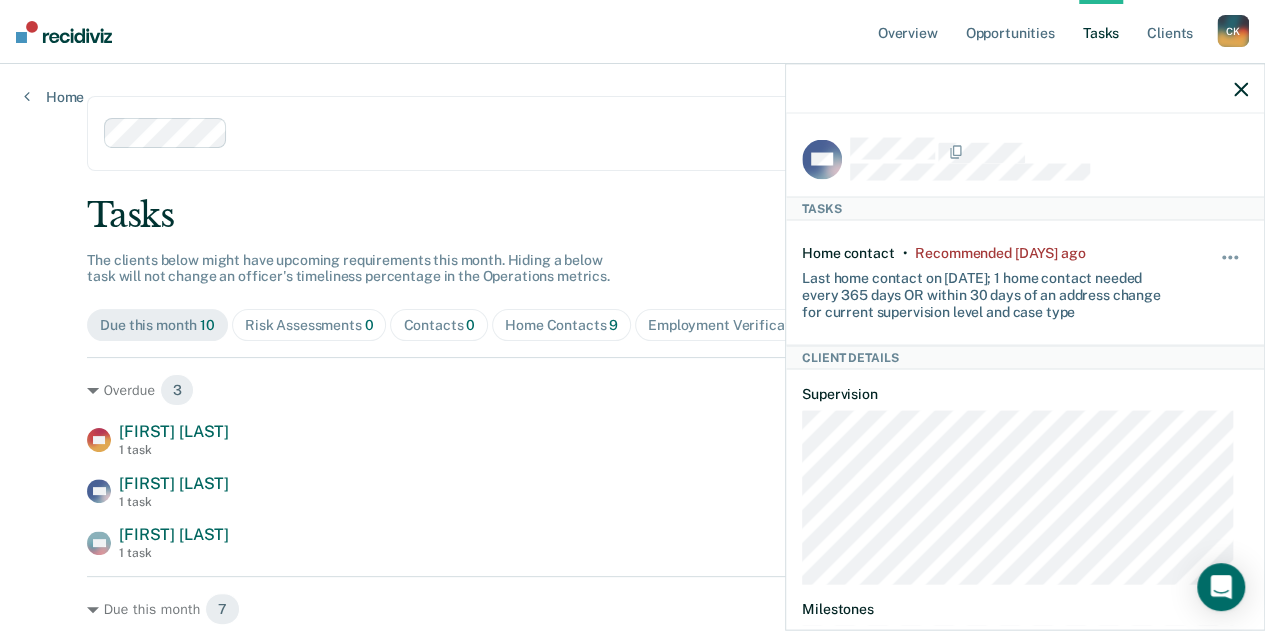 click at bounding box center (474, 133) 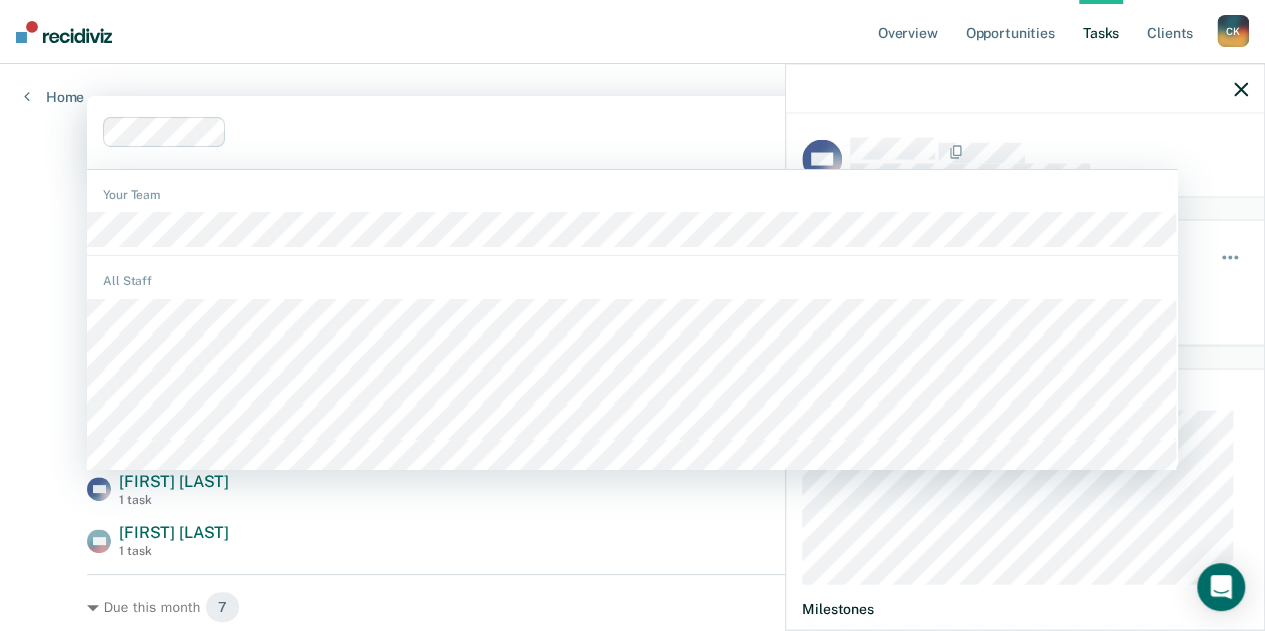 click on "Overview Opportunities Tasks Client s [FIRST], [PERSON] C K Profile How it works Go to Operations Log Out" at bounding box center (632, 32) 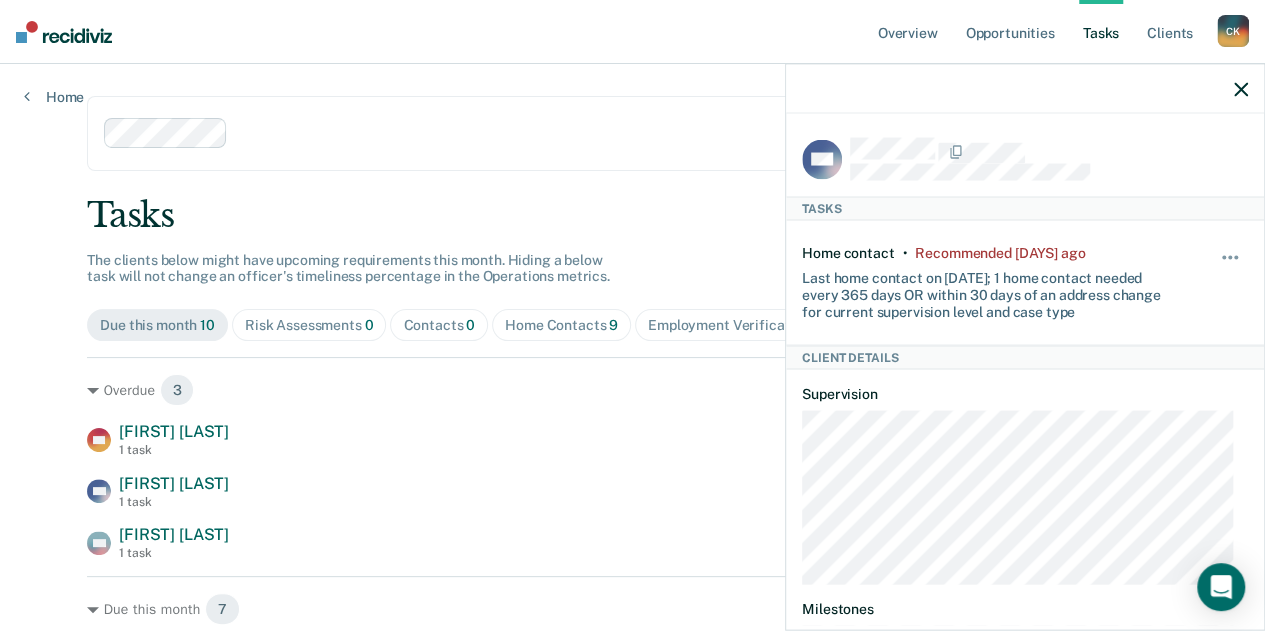 click on "Overview Opportunities Tasks Client s [FIRST], [PERSON] C K Profile How it works Go to Operations Log Out" at bounding box center [632, 32] 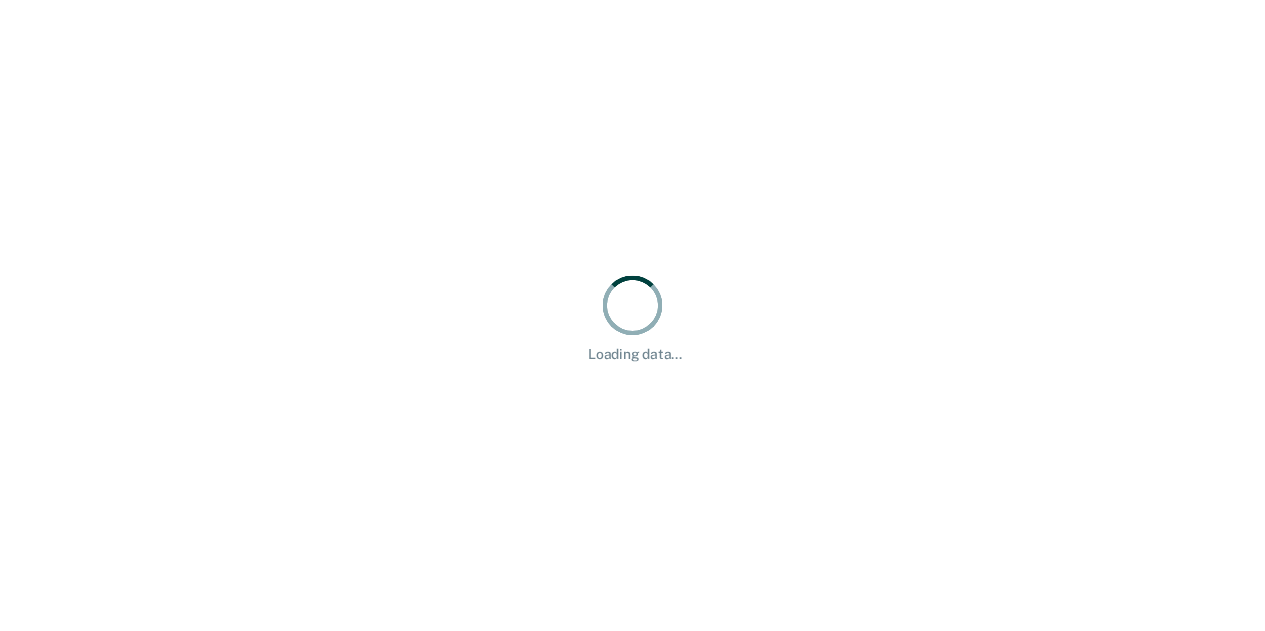 scroll, scrollTop: 0, scrollLeft: 0, axis: both 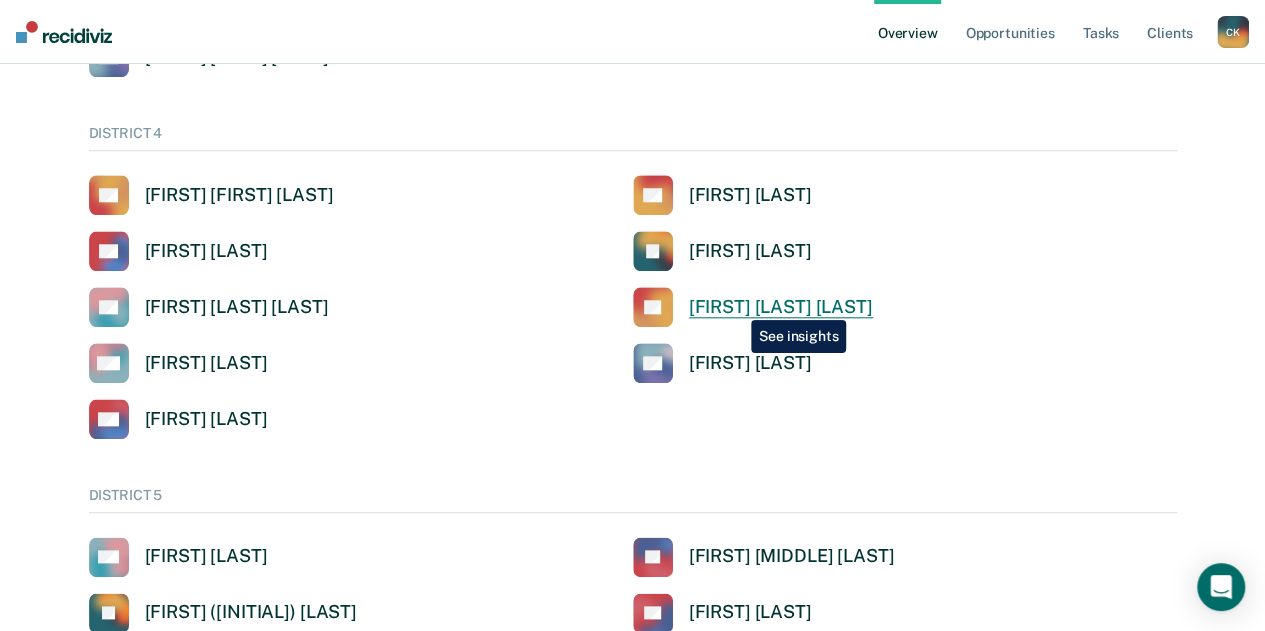 click on "[FIRST] [LAST] [LAST]" at bounding box center [781, 307] 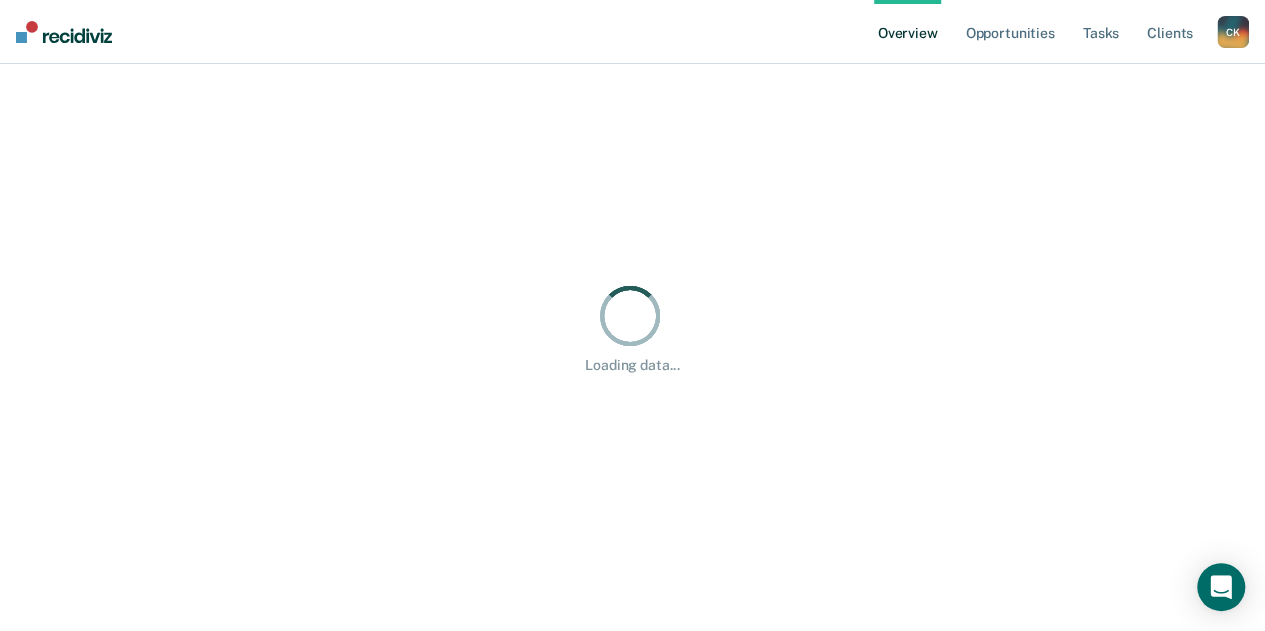 scroll, scrollTop: 0, scrollLeft: 0, axis: both 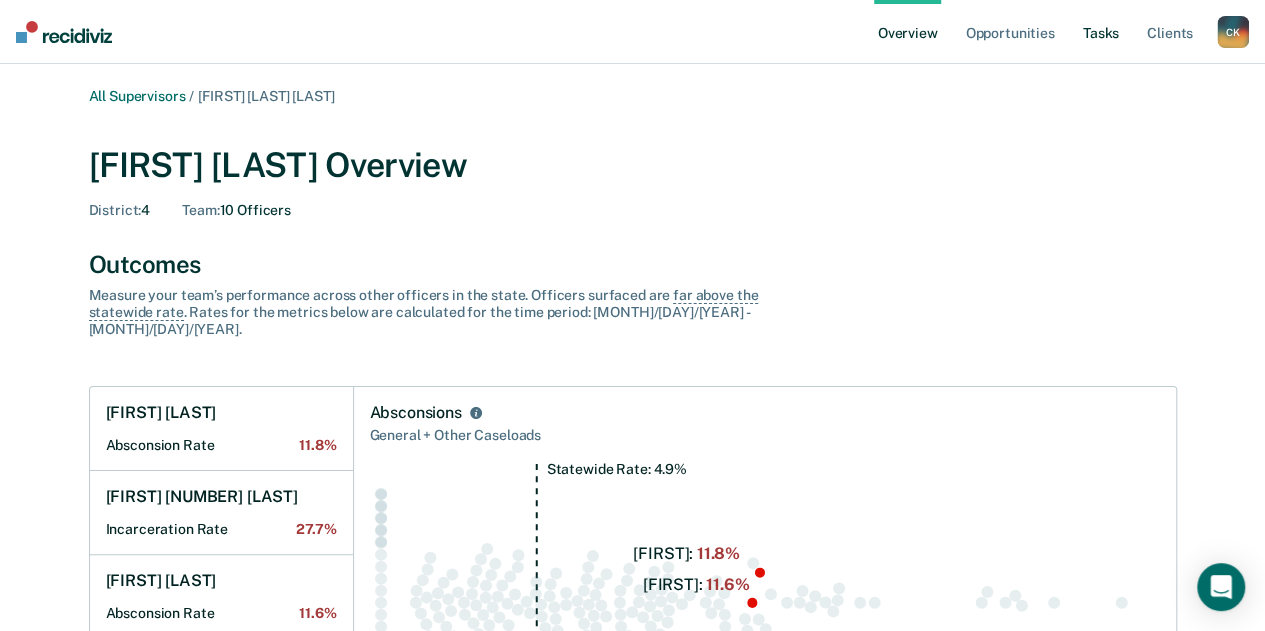 click on "Tasks" at bounding box center (1101, 32) 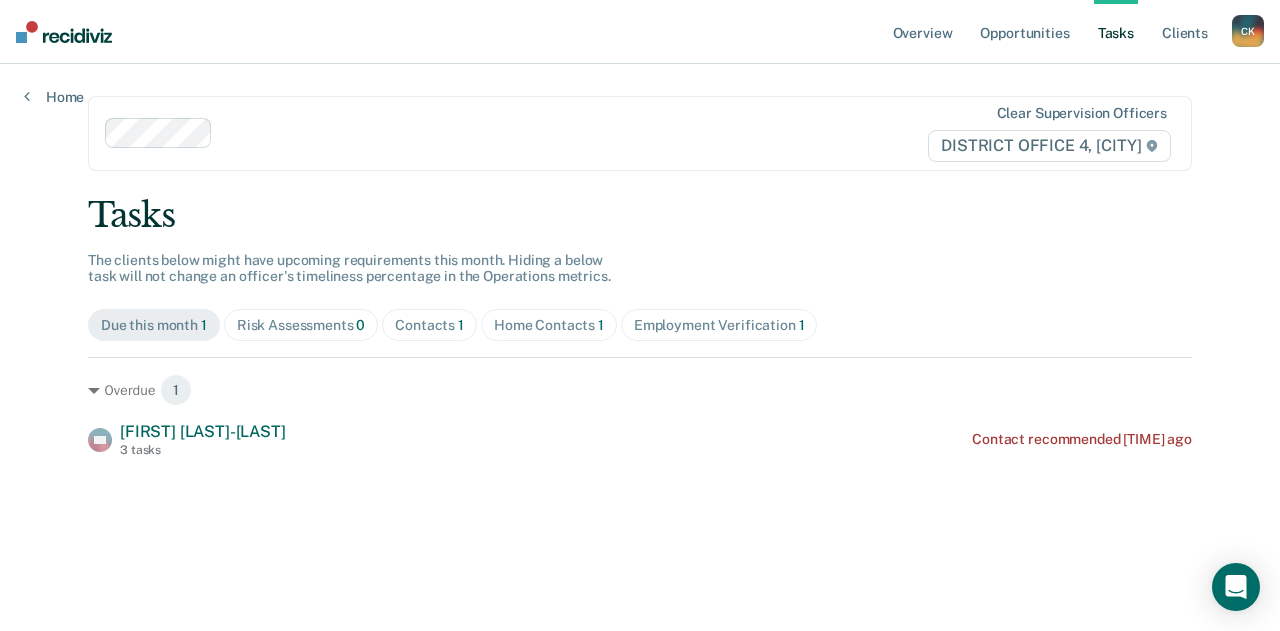click on "Clear supervision officers DISTRICT OFFICE 4, [CITY] Tasks The clients below might have upcoming requirements this month. Hiding a below task will not change an officer's timeliness percentage in the Operations metrics. Due this month 1 Risk Assessments 0 Contacts 1 Home Contacts 1 Employment Verification 1 Overdue 1 SG [LAST]-[LAST] 3 tasks Contact recommended 3 months ago" at bounding box center (640, 323) 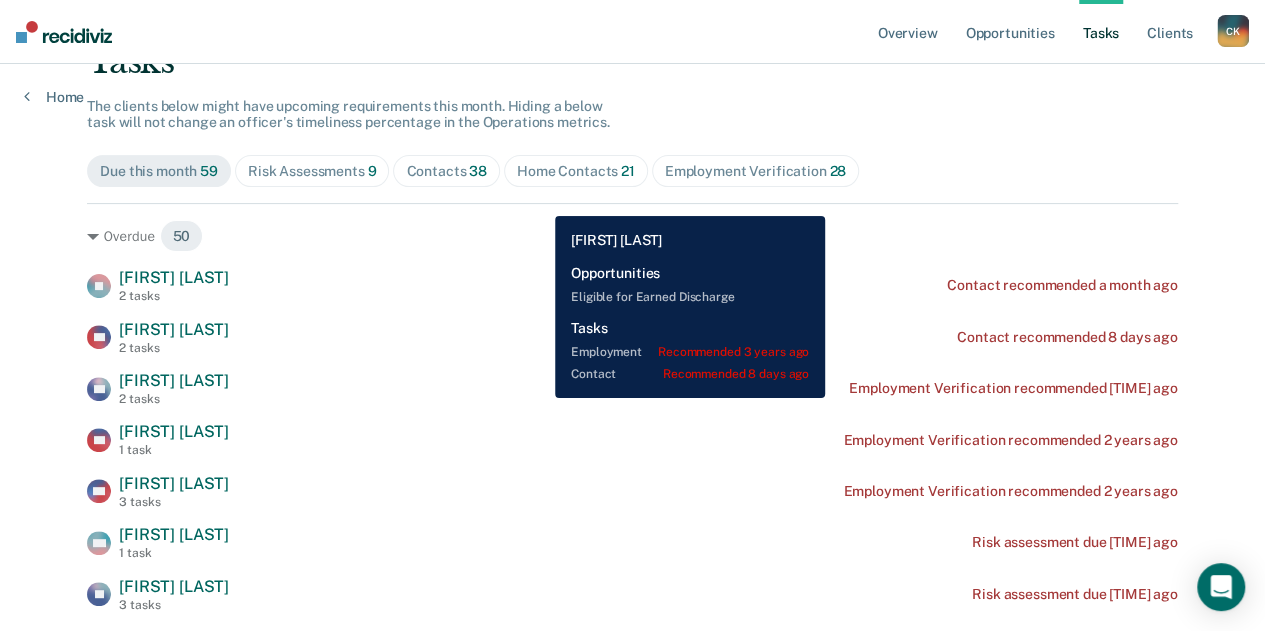 scroll, scrollTop: 0, scrollLeft: 0, axis: both 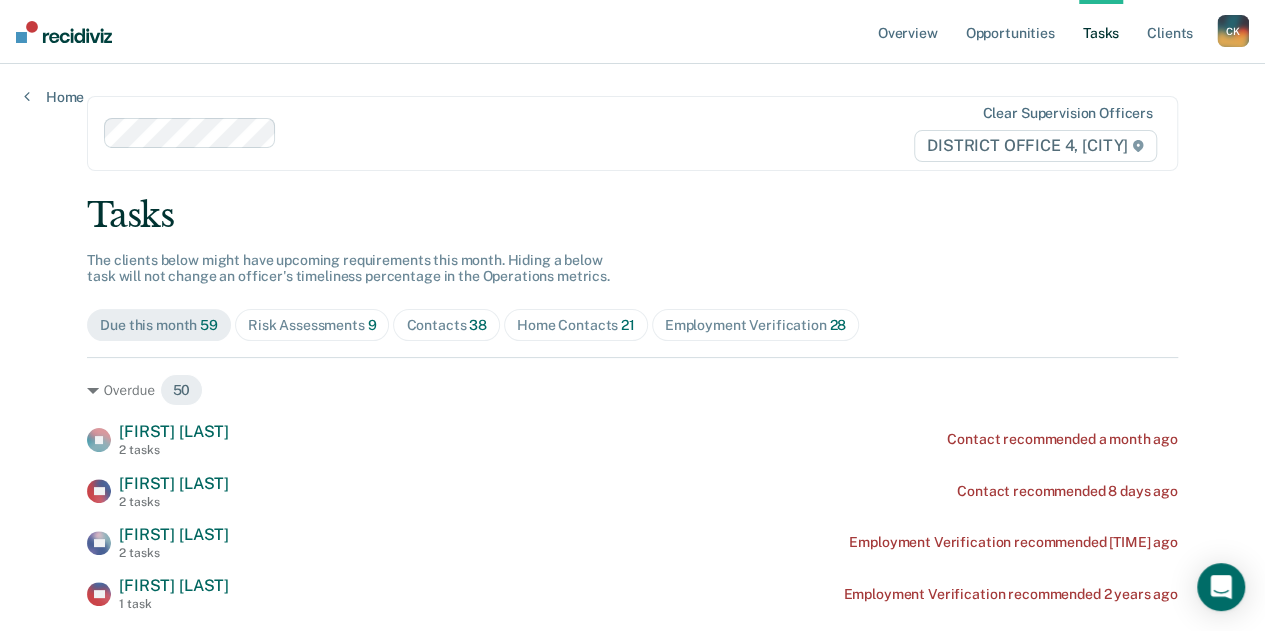 click on "Contacts   38" at bounding box center (312, 325) 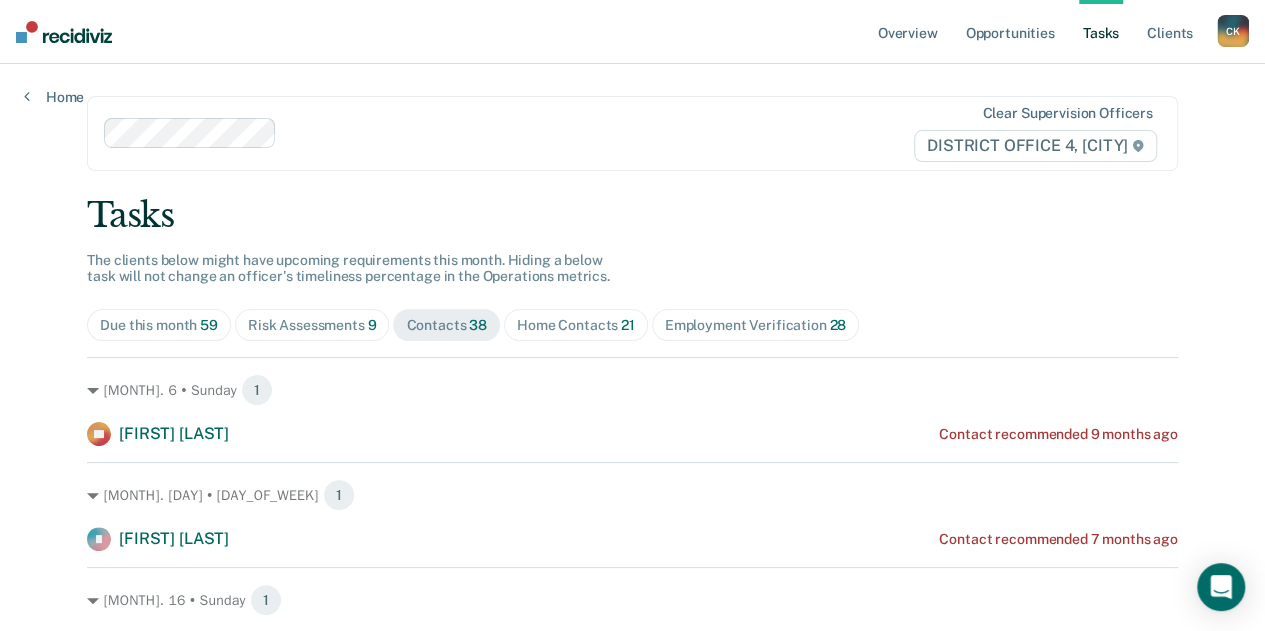 click on "Home Contacts   21" at bounding box center [159, 325] 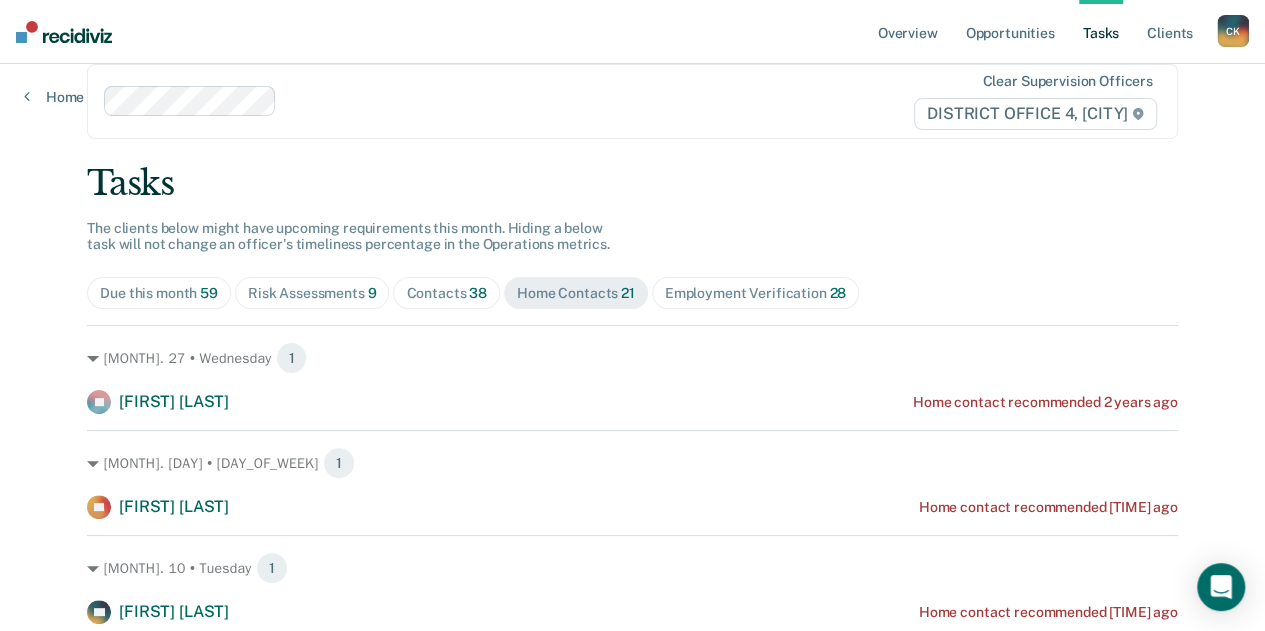 scroll, scrollTop: 0, scrollLeft: 0, axis: both 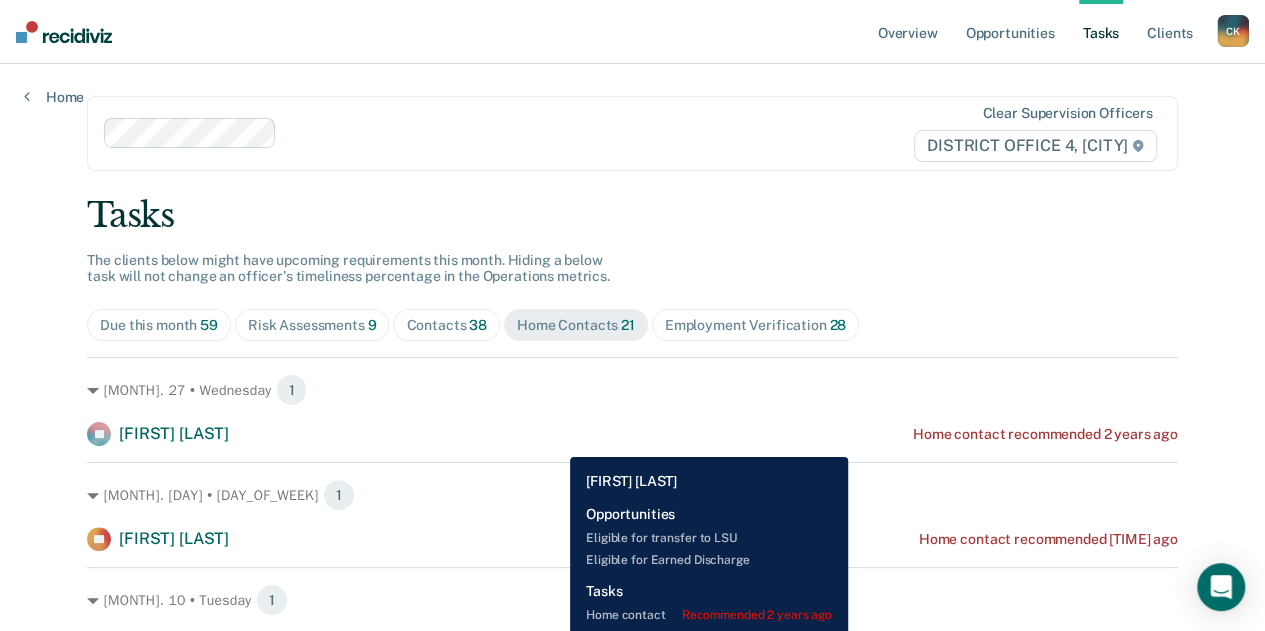 click on "[FIRST] [LAST] Home contact recommended 2 years ago" at bounding box center (632, 434) 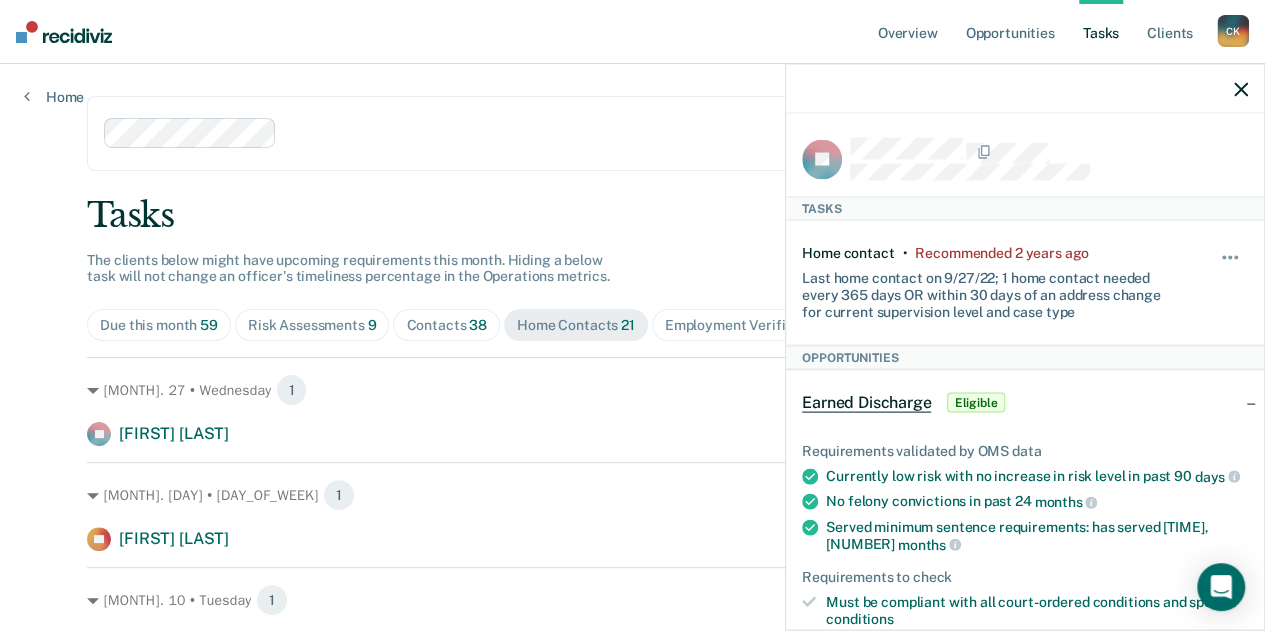click at bounding box center [563, 133] 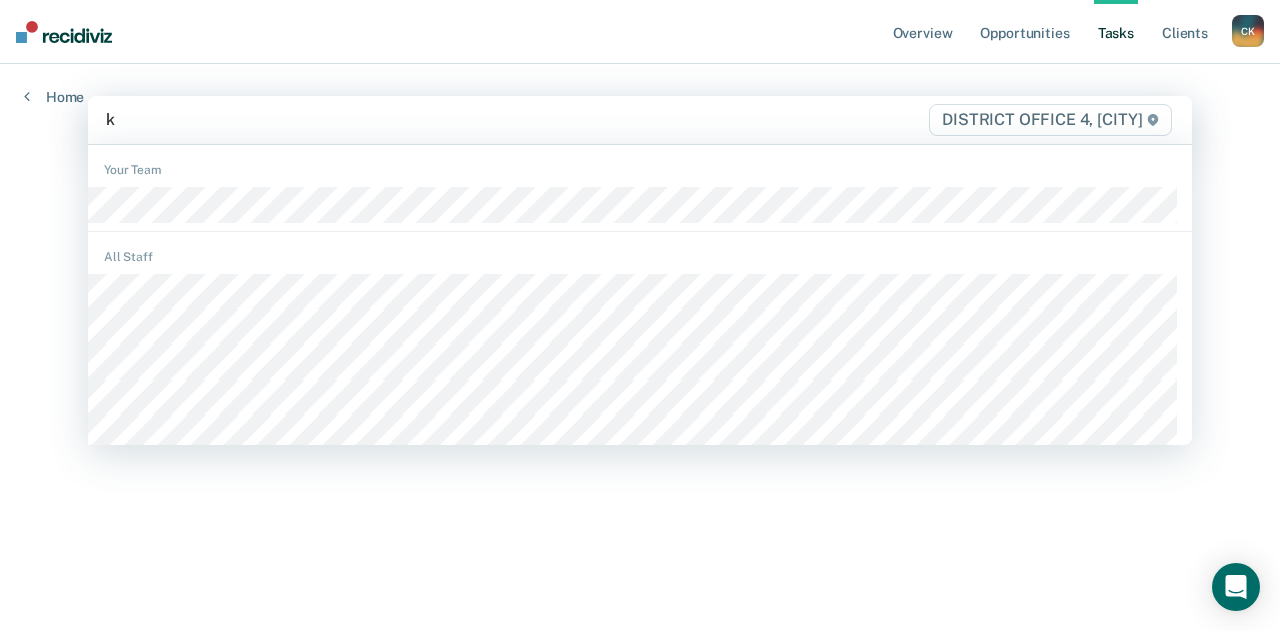 type on "ke" 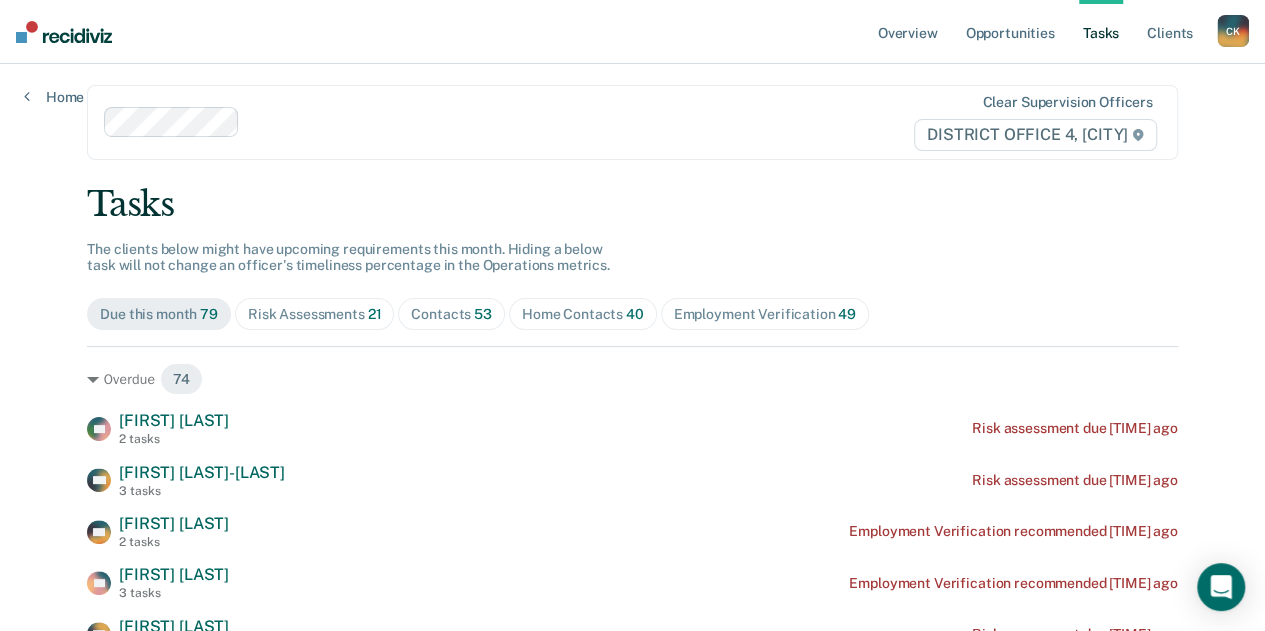 scroll, scrollTop: 15, scrollLeft: 0, axis: vertical 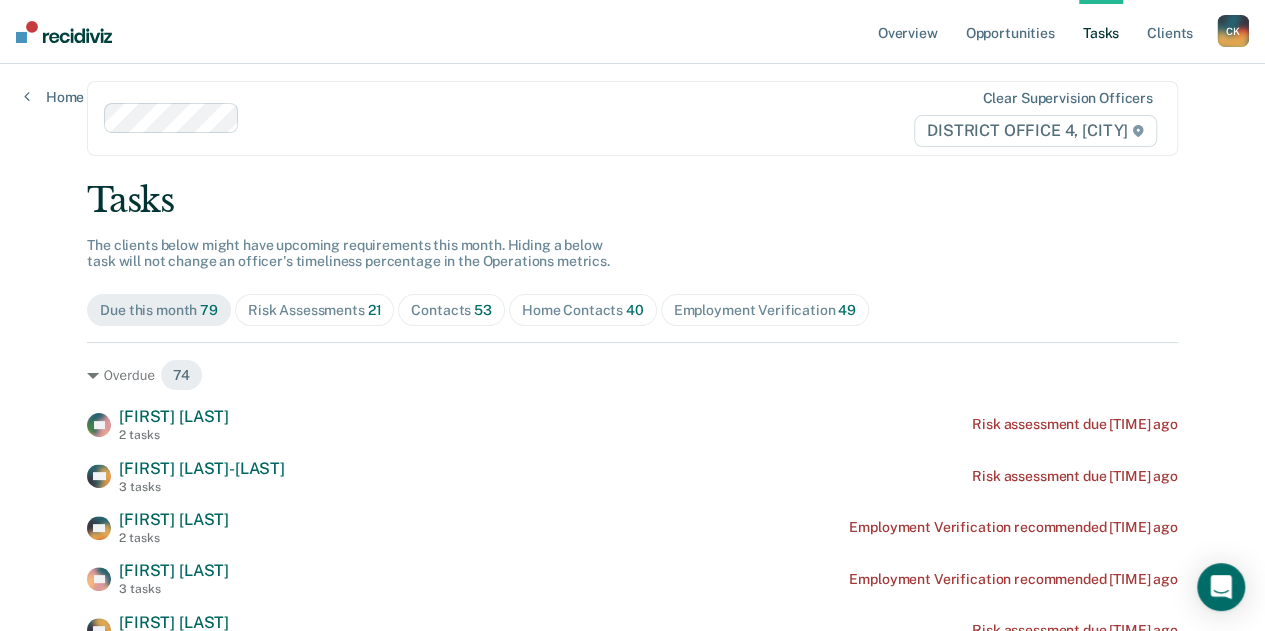 click on "53" at bounding box center (375, 310) 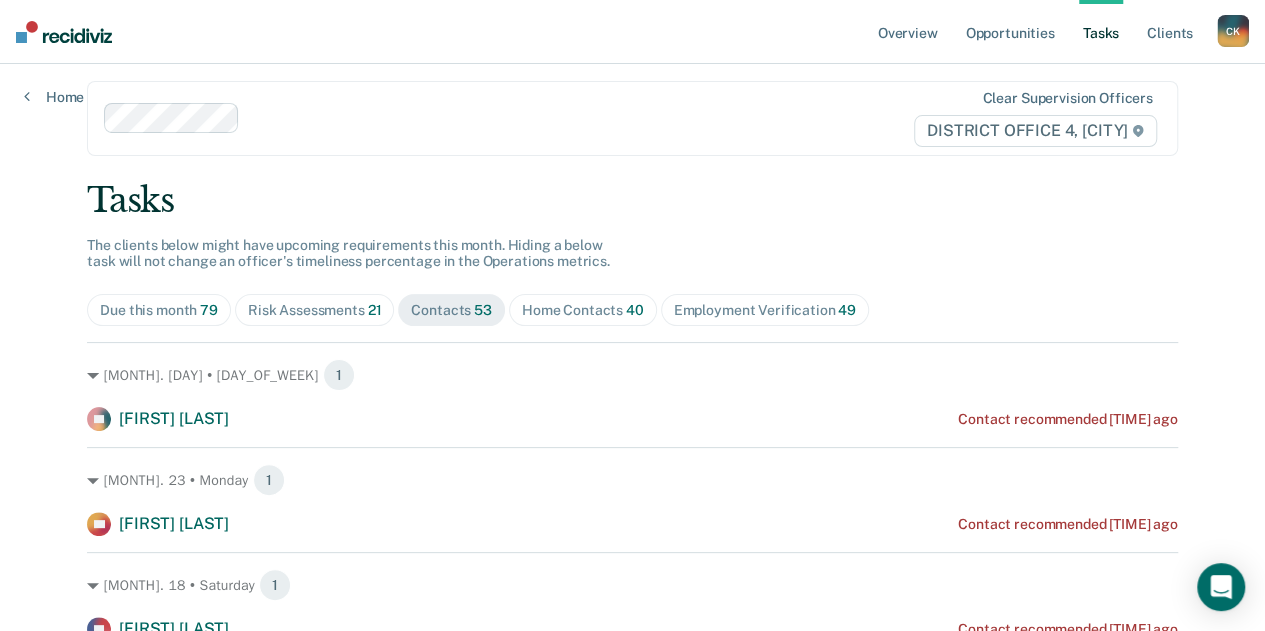 click on "Home Contacts 40" at bounding box center [159, 310] 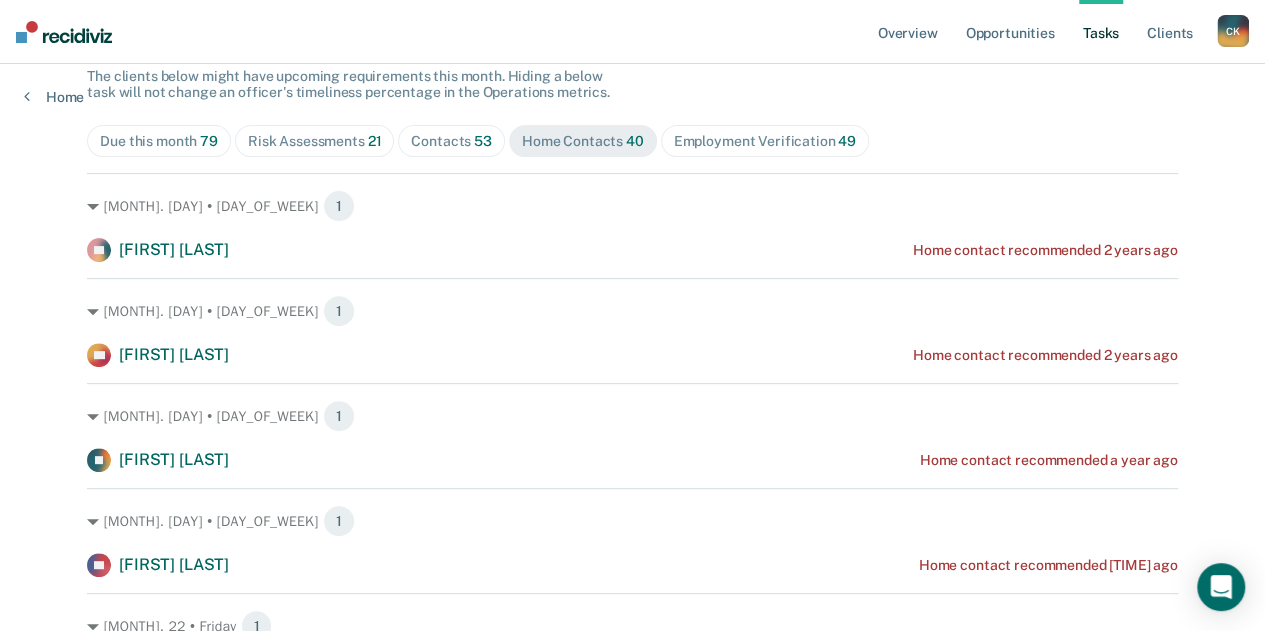 scroll, scrollTop: 185, scrollLeft: 0, axis: vertical 